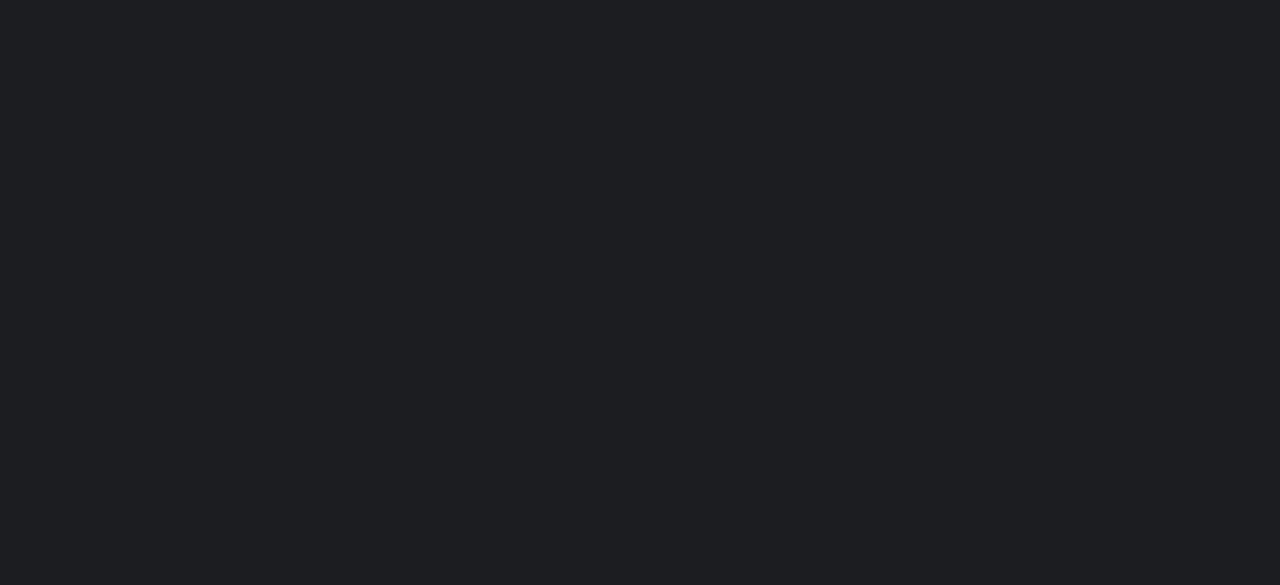 scroll, scrollTop: 0, scrollLeft: 0, axis: both 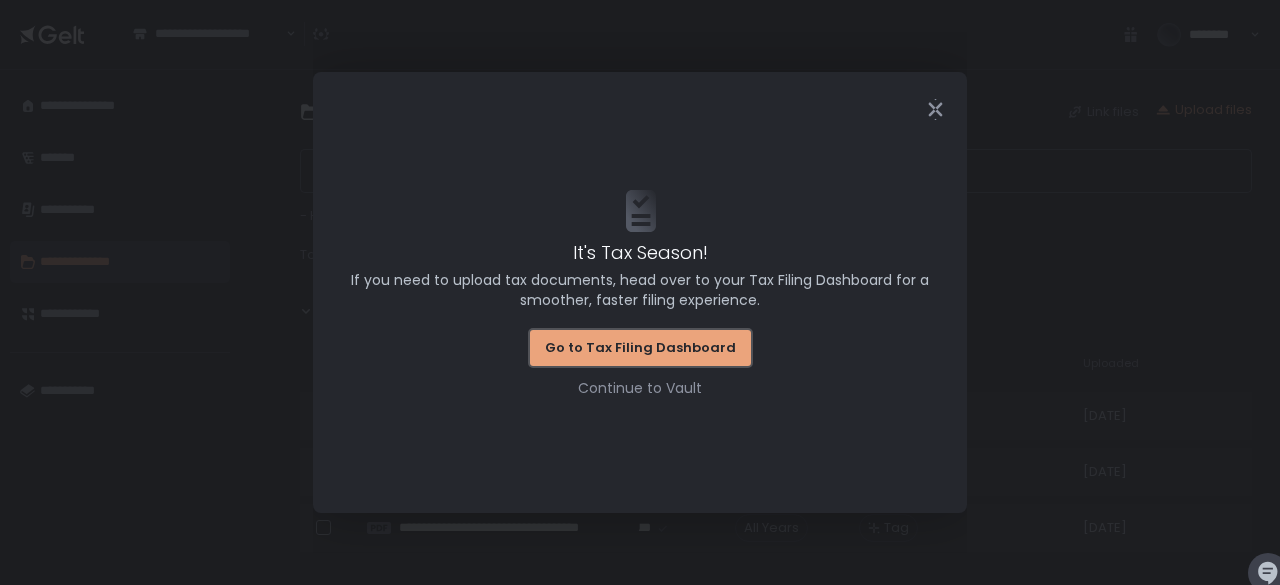 click on "Go to Tax Filing Dashboard" at bounding box center (640, 348) 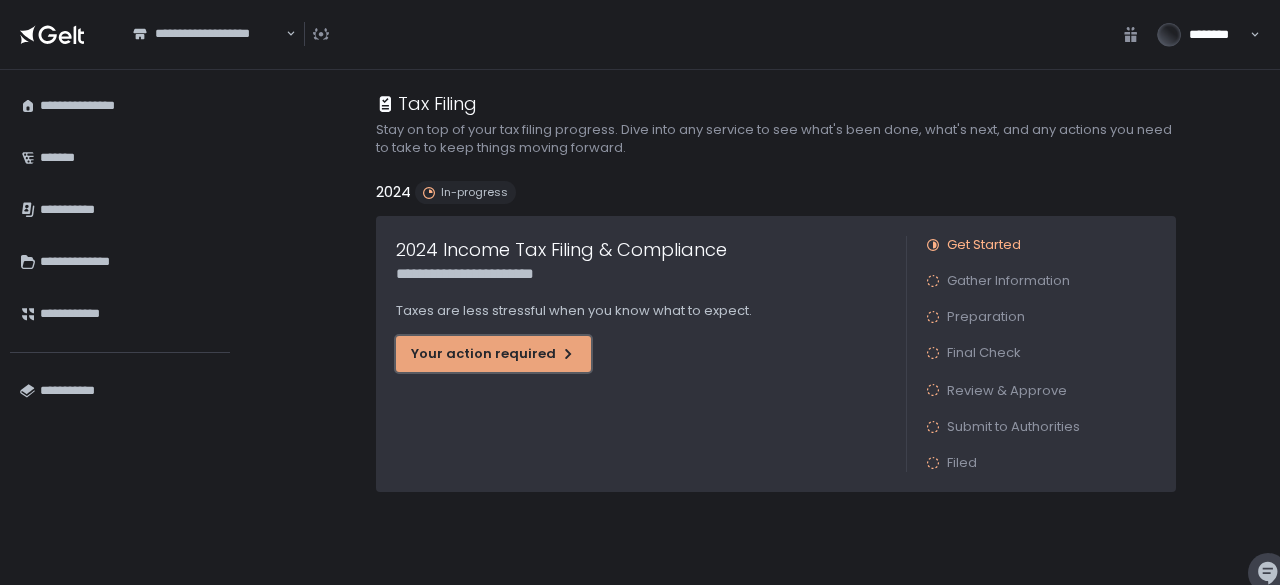 click on "Your action required" 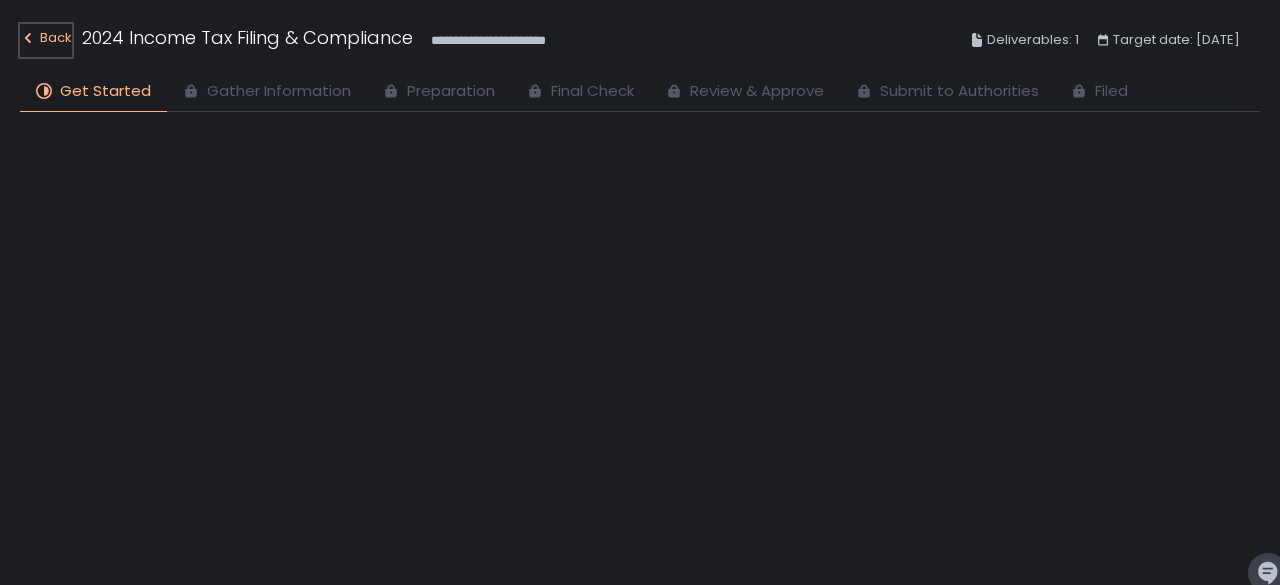 click on "Back" 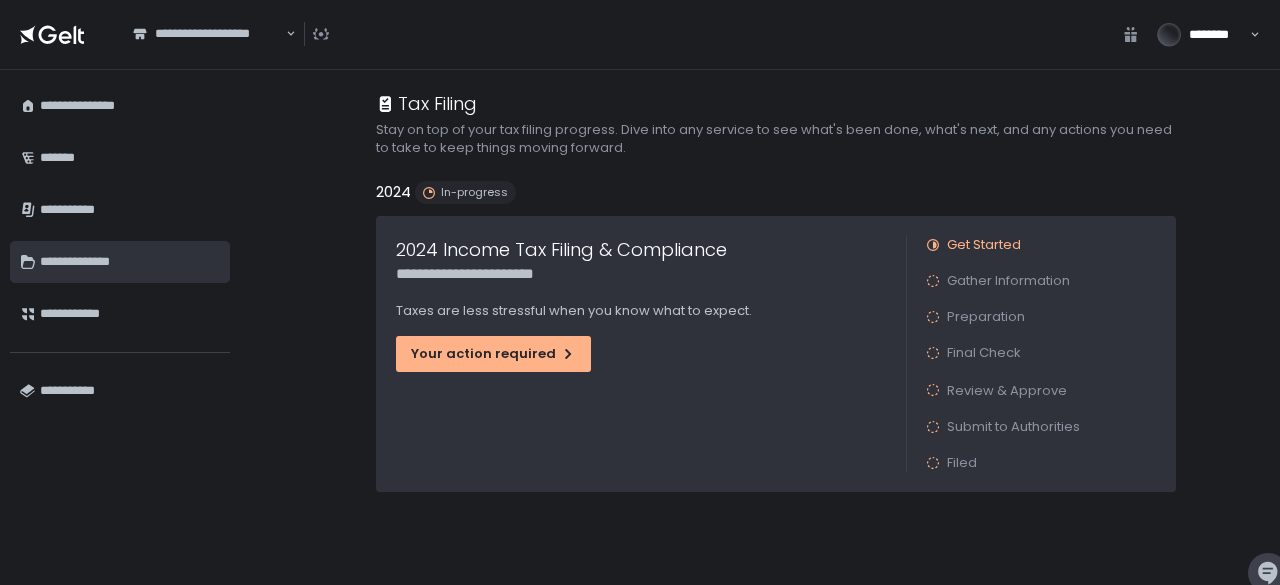 click on "**********" at bounding box center (130, 262) 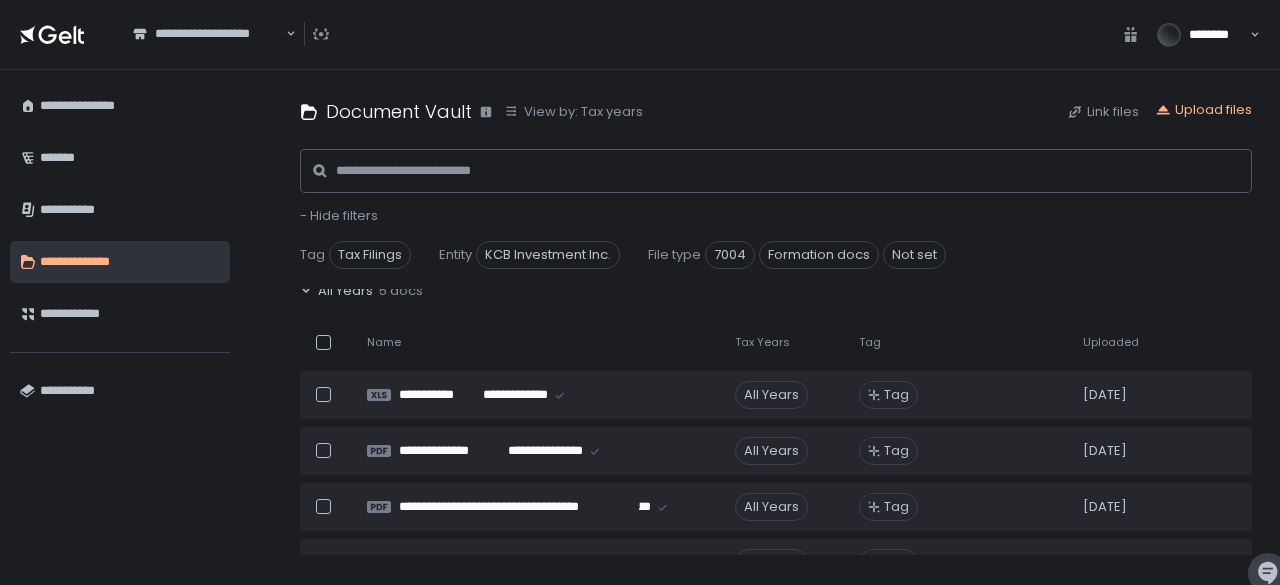 scroll, scrollTop: 0, scrollLeft: 0, axis: both 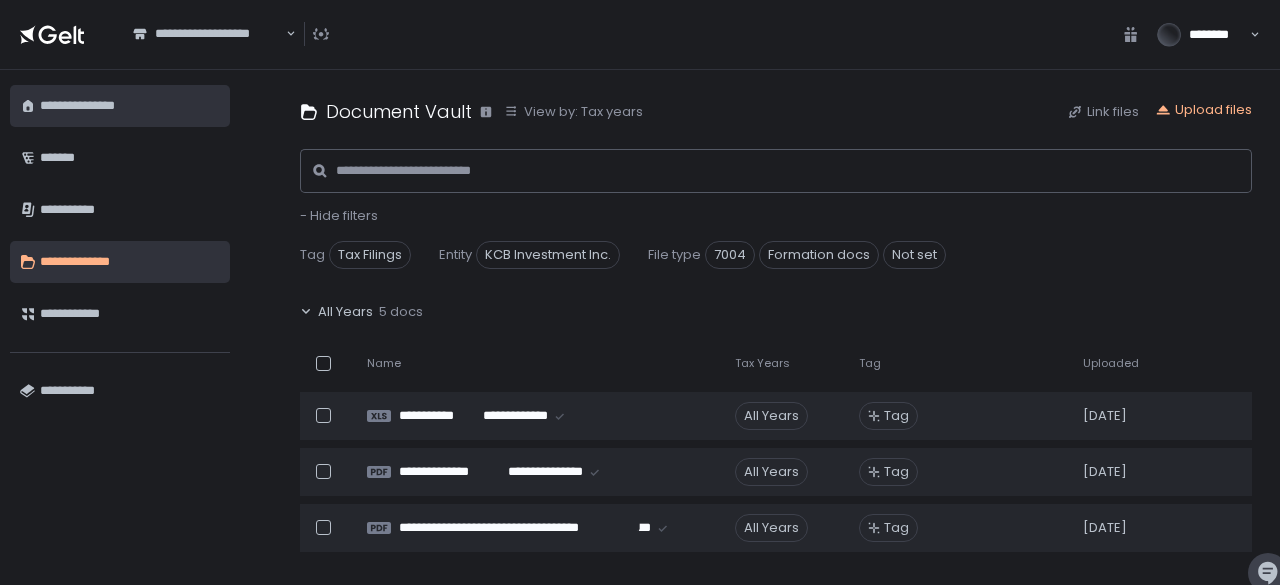 click on "**********" at bounding box center [130, 106] 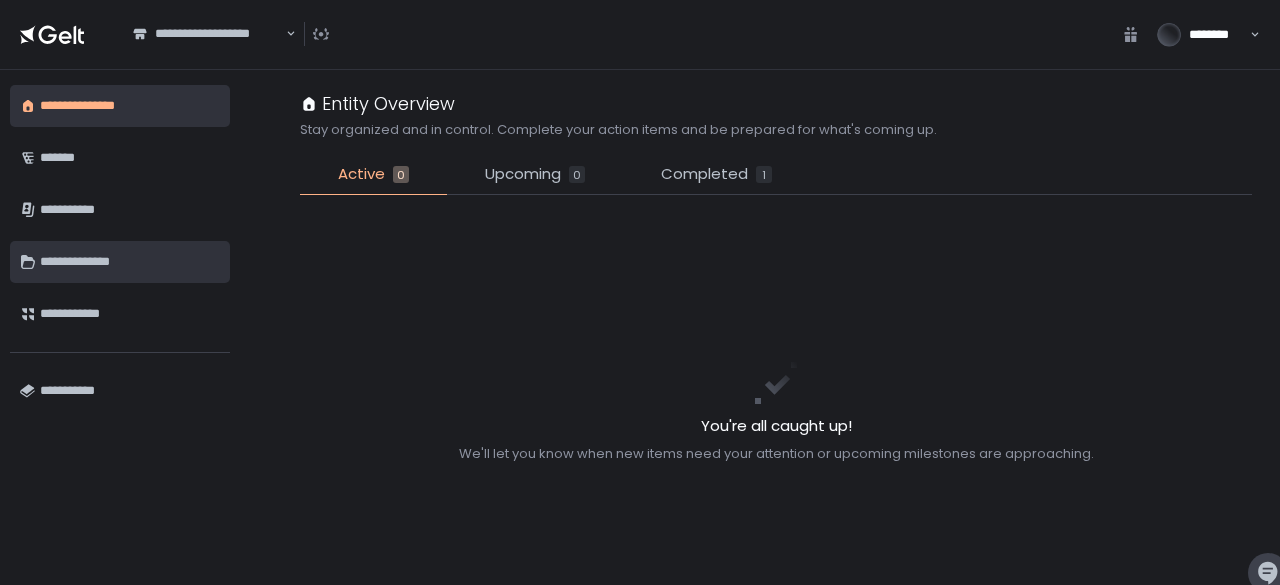click on "**********" at bounding box center (130, 262) 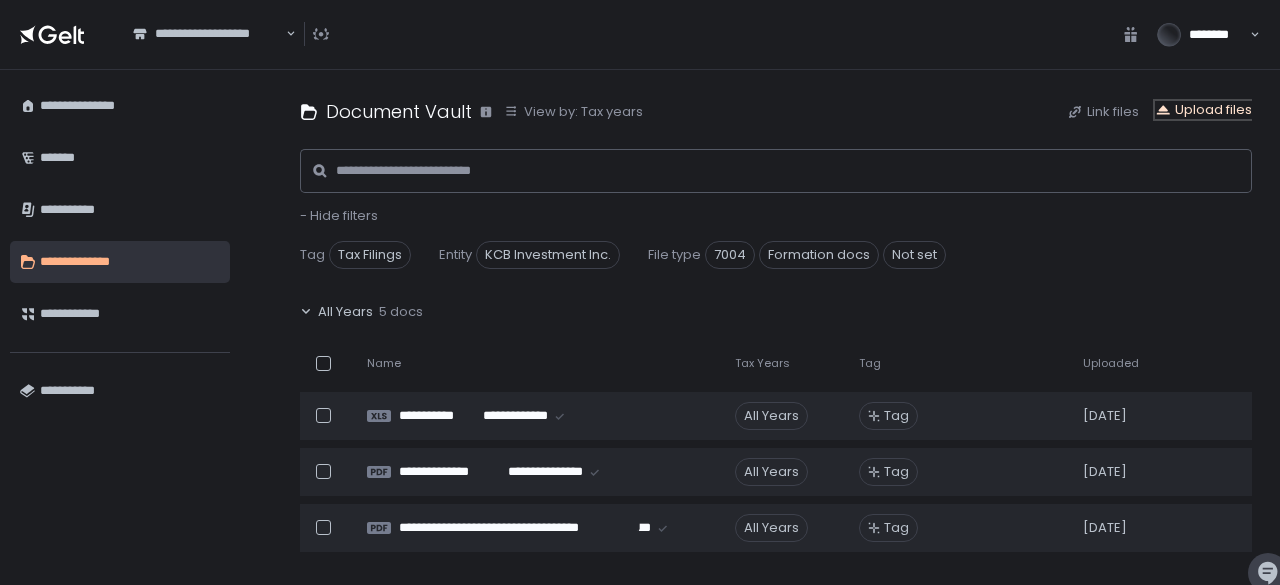click on "Upload files" 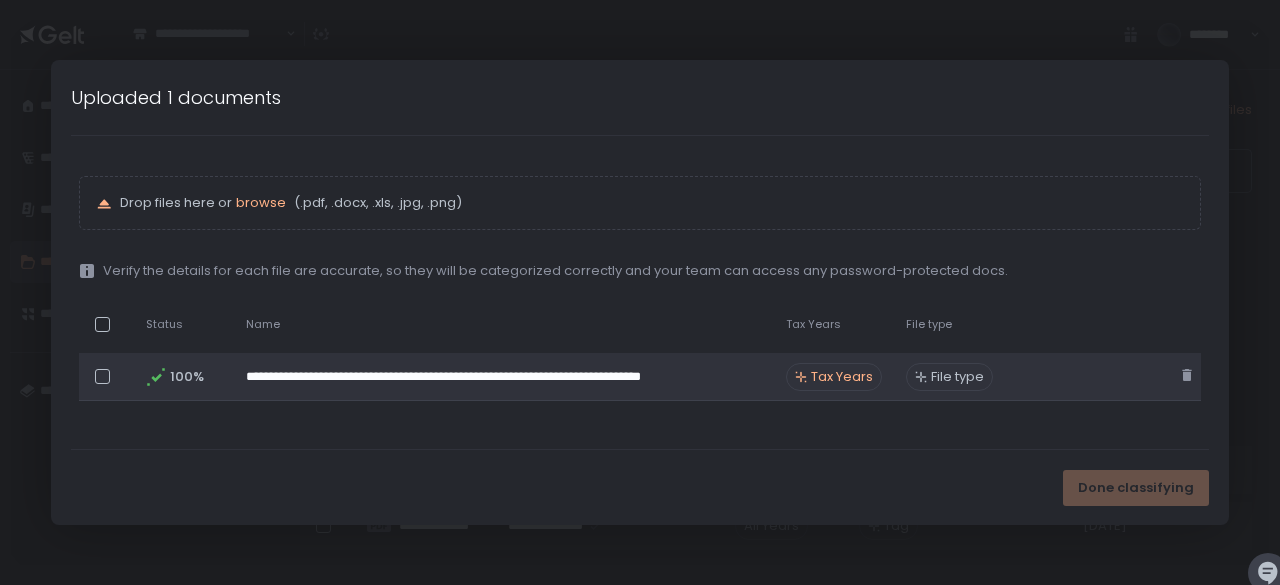 click on "Tax Years" at bounding box center (842, 377) 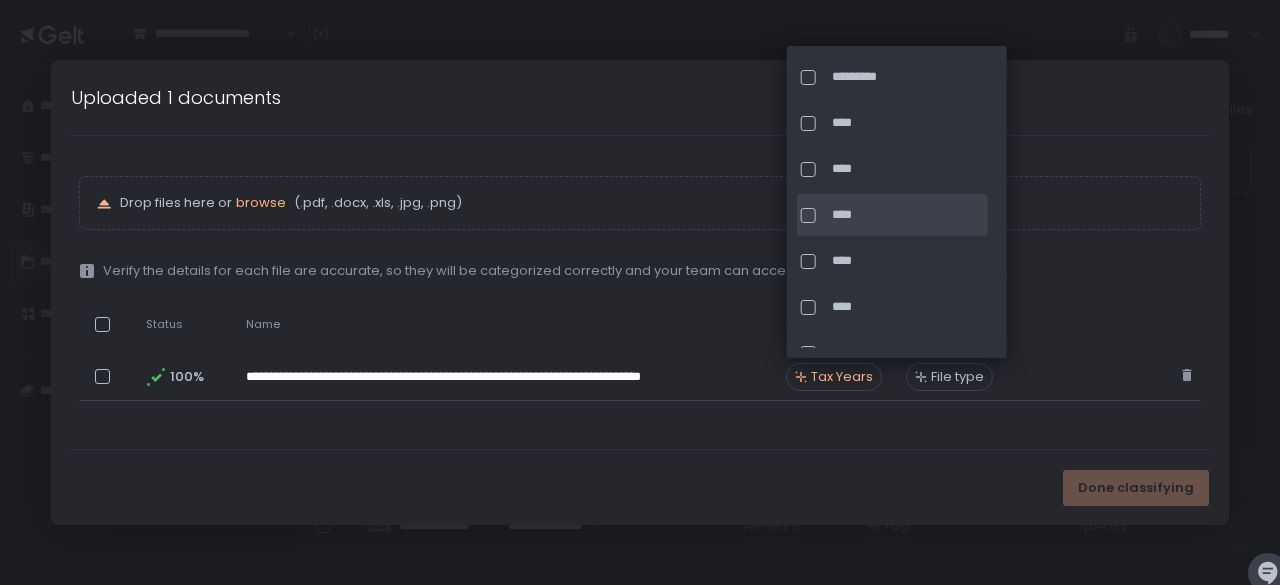 click at bounding box center (808, 215) 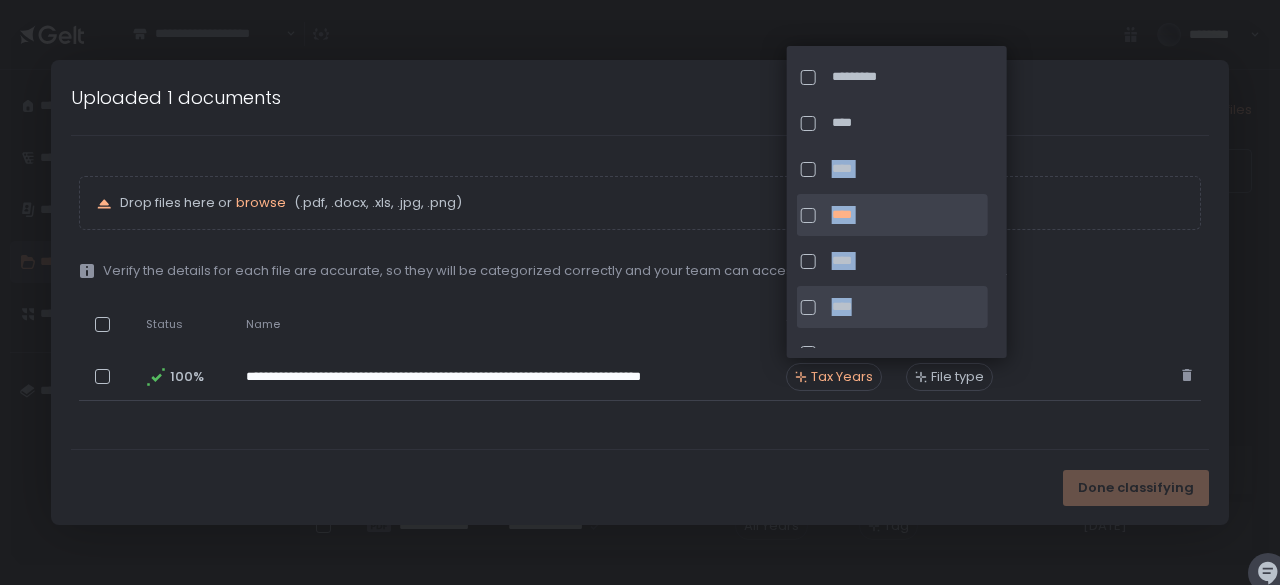 drag, startPoint x: 996, startPoint y: 124, endPoint x: 985, endPoint y: 307, distance: 183.3303 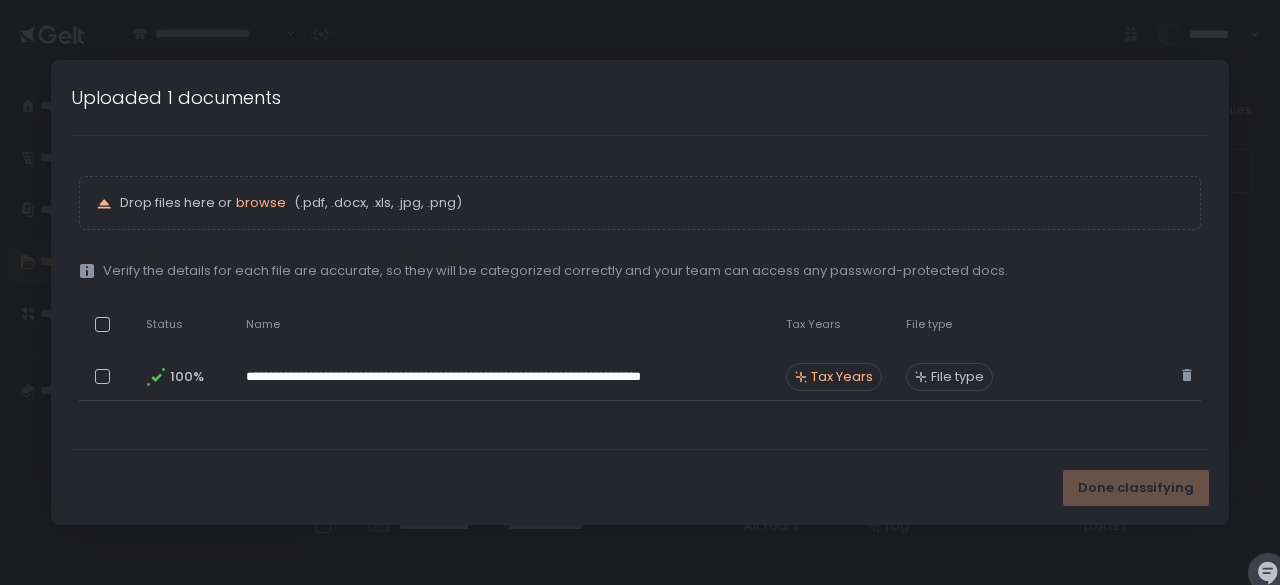 click on "Done classifying" at bounding box center (640, 487) 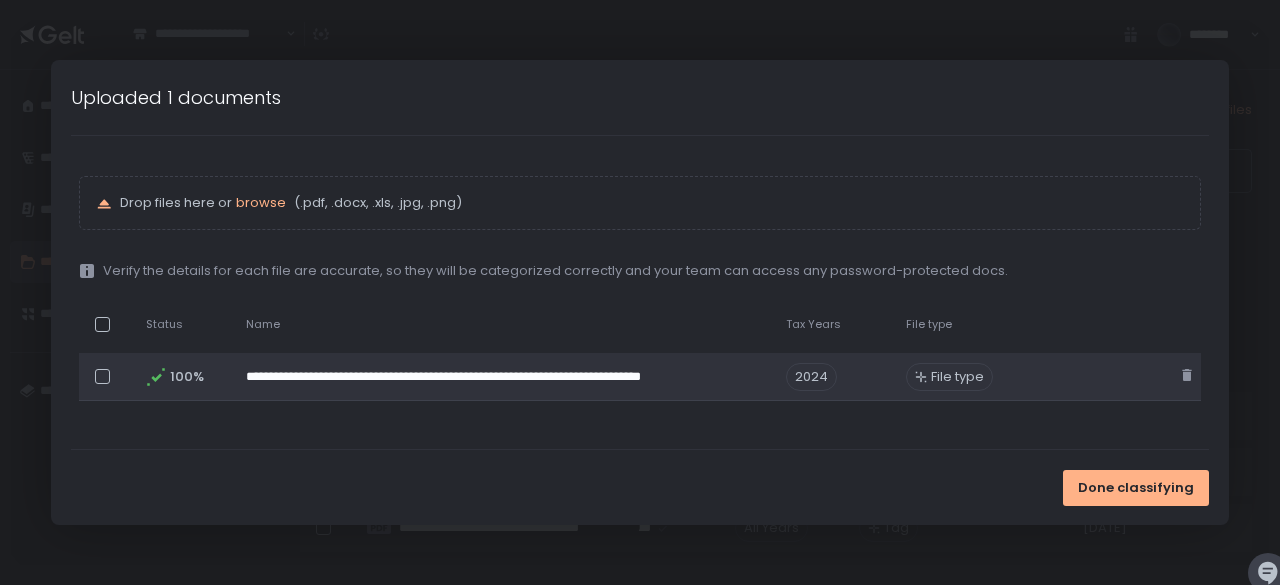 click on "File type" at bounding box center [957, 377] 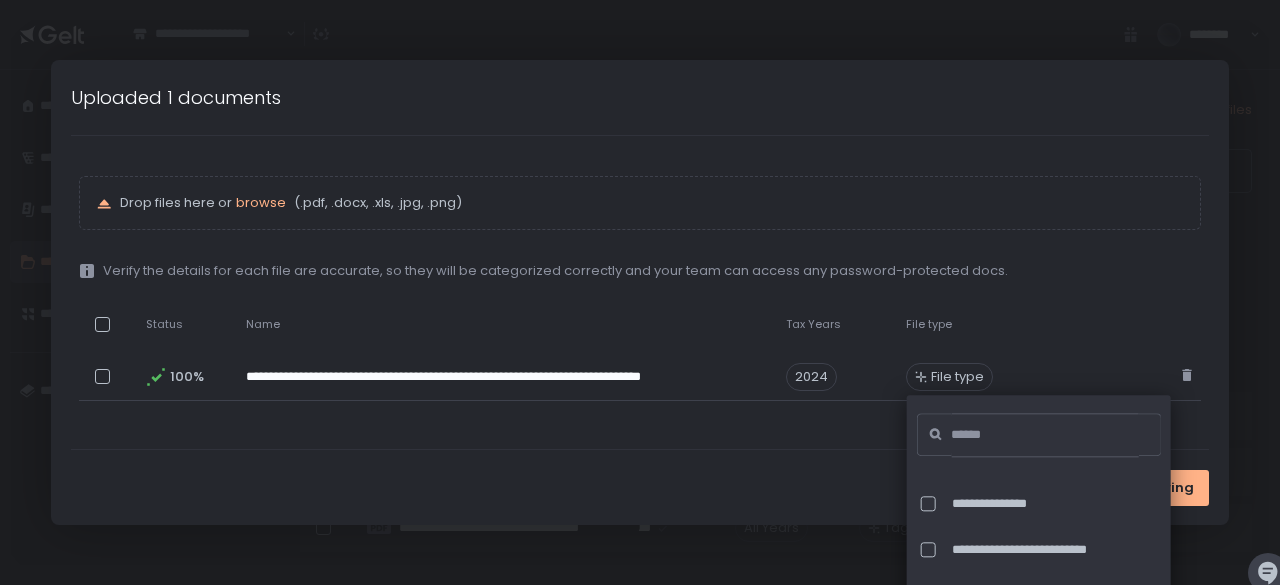scroll, scrollTop: 1784, scrollLeft: 0, axis: vertical 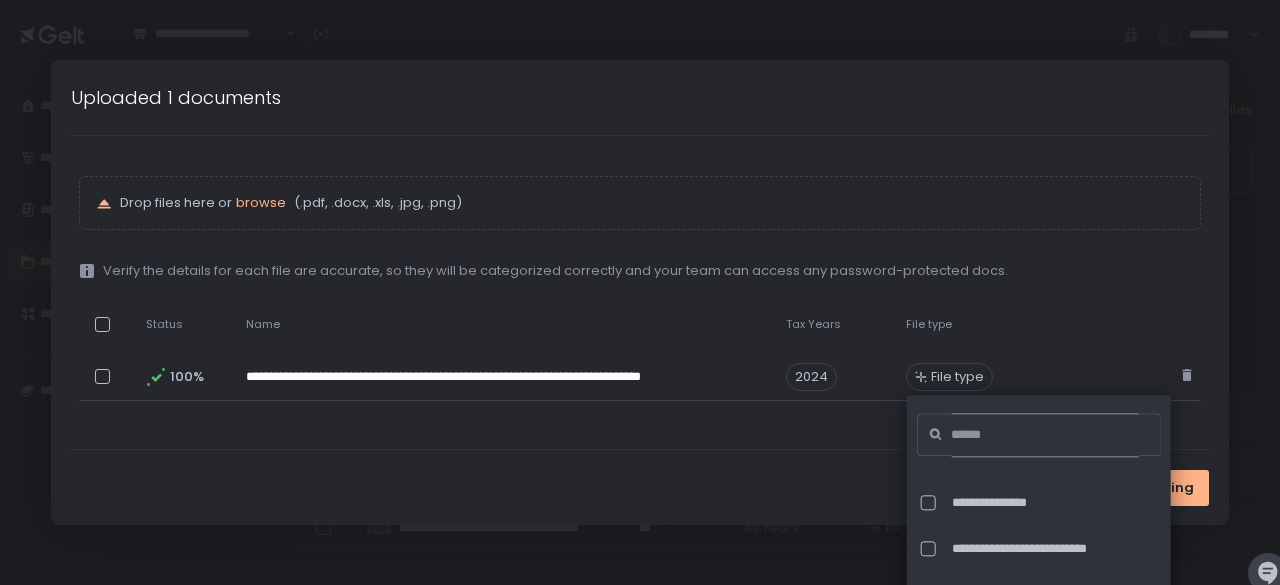 click 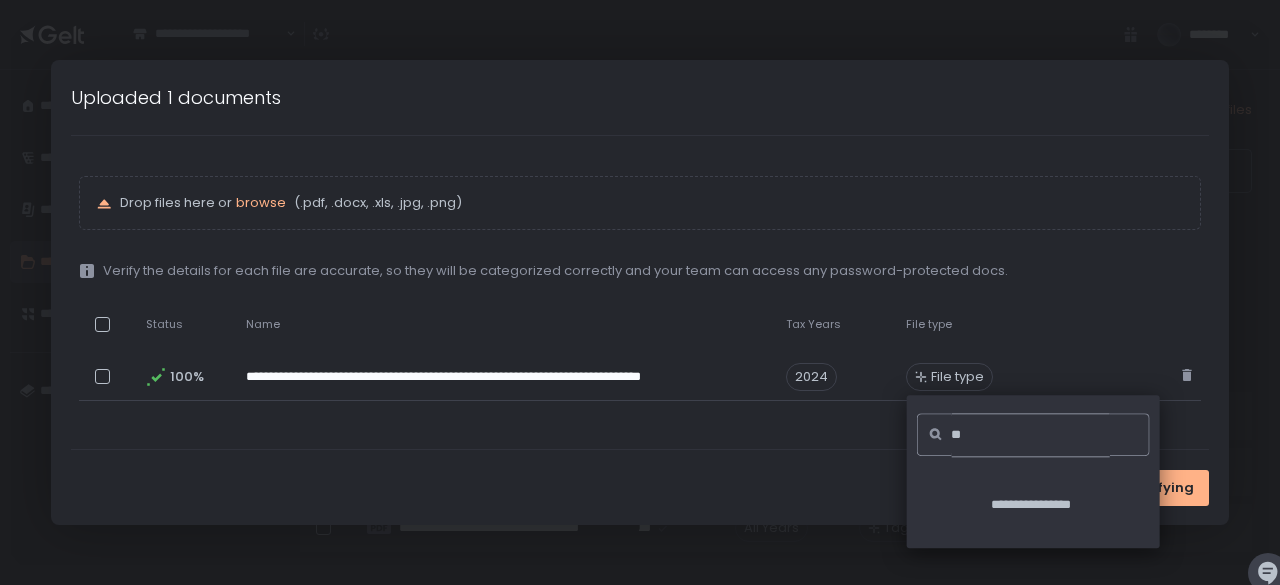 scroll, scrollTop: 0, scrollLeft: 0, axis: both 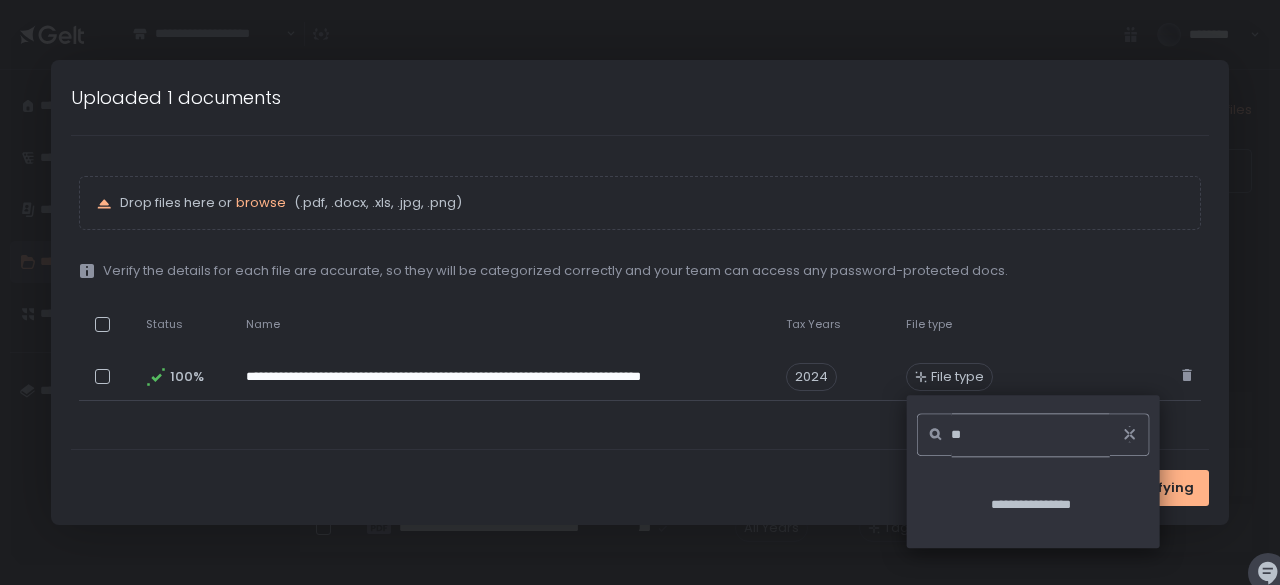 type on "**" 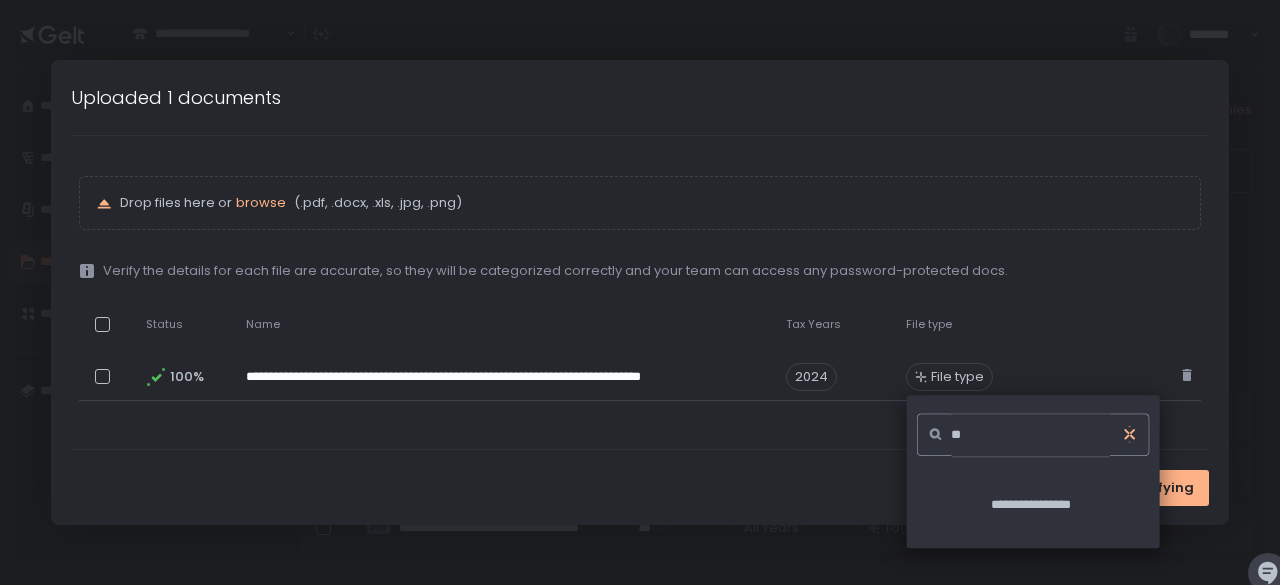 click 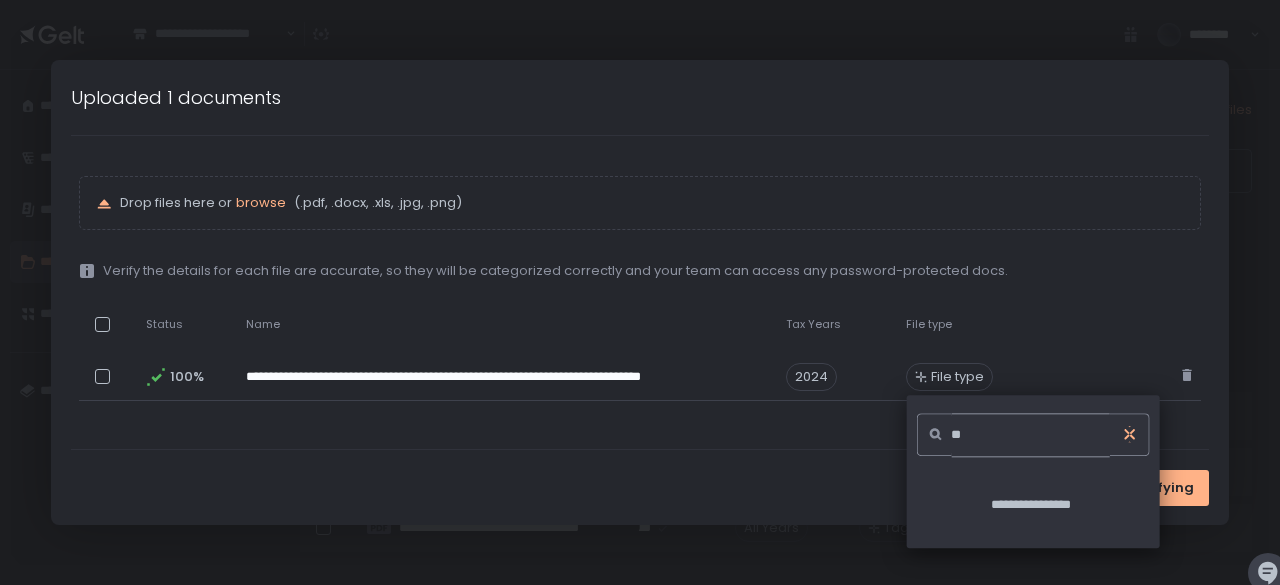 type 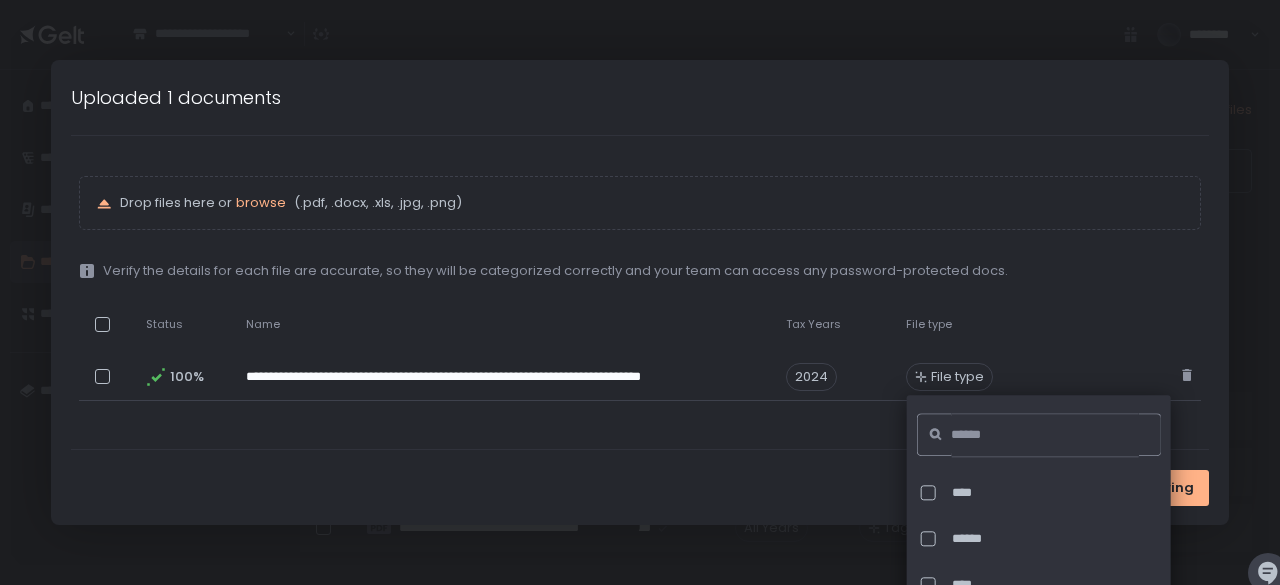click on "**********" 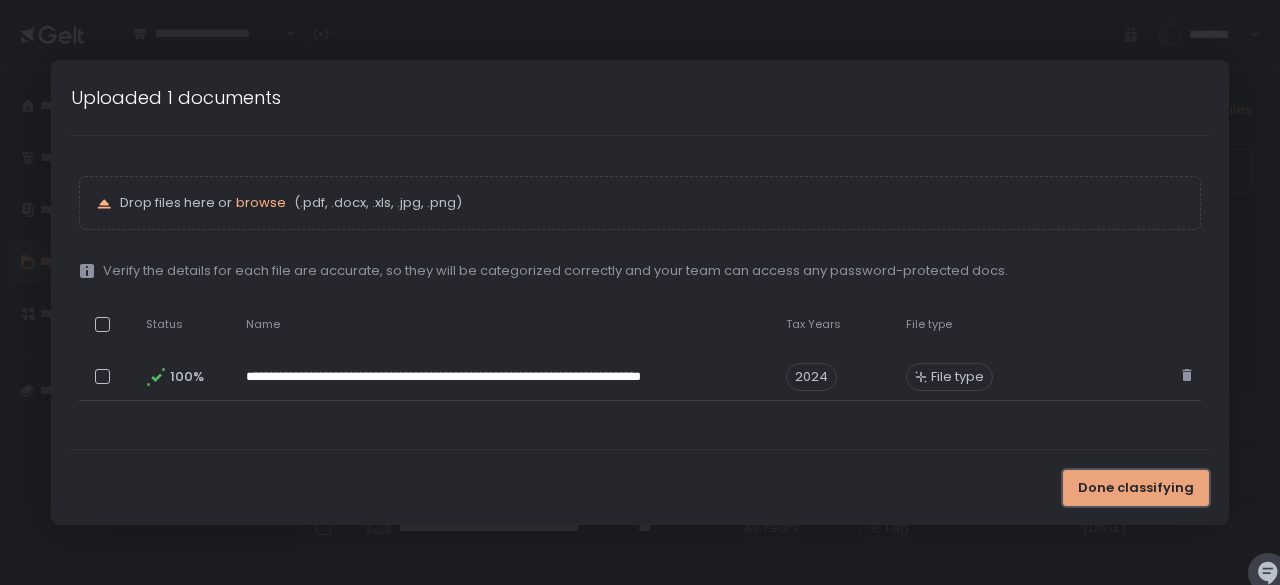 click on "Done classifying" at bounding box center (1136, 488) 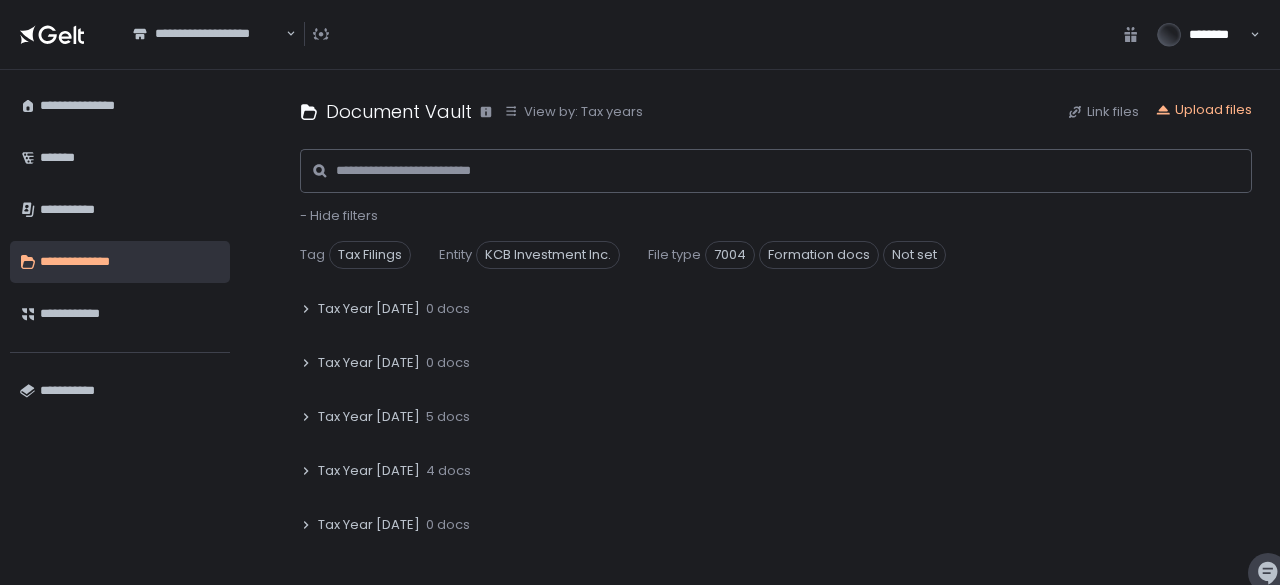 scroll, scrollTop: 444, scrollLeft: 0, axis: vertical 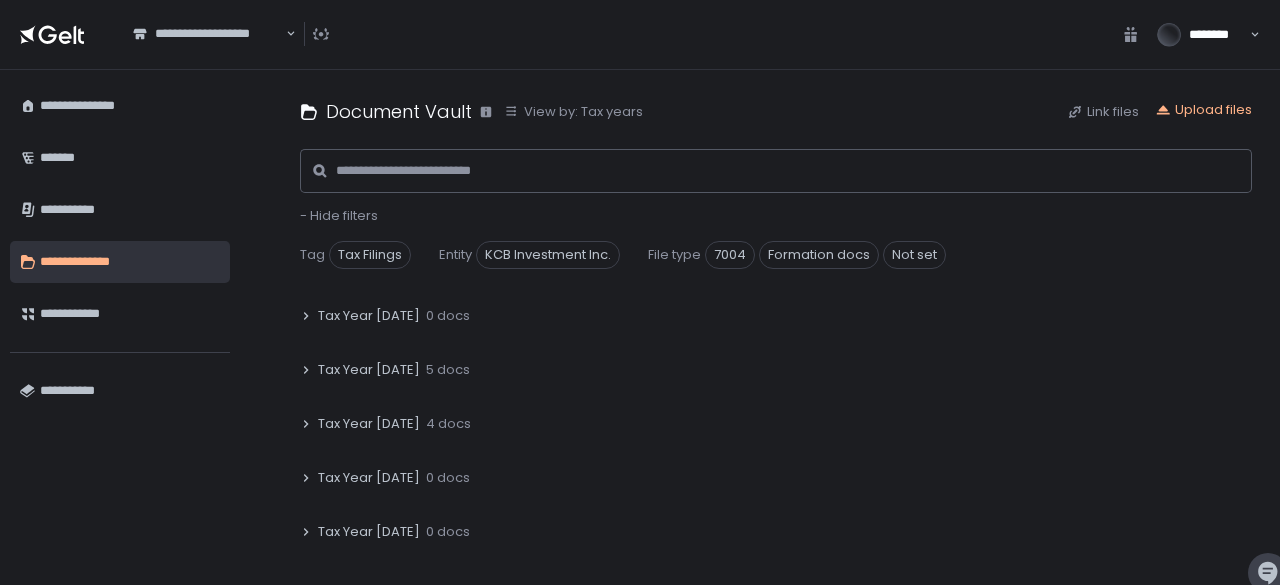 click 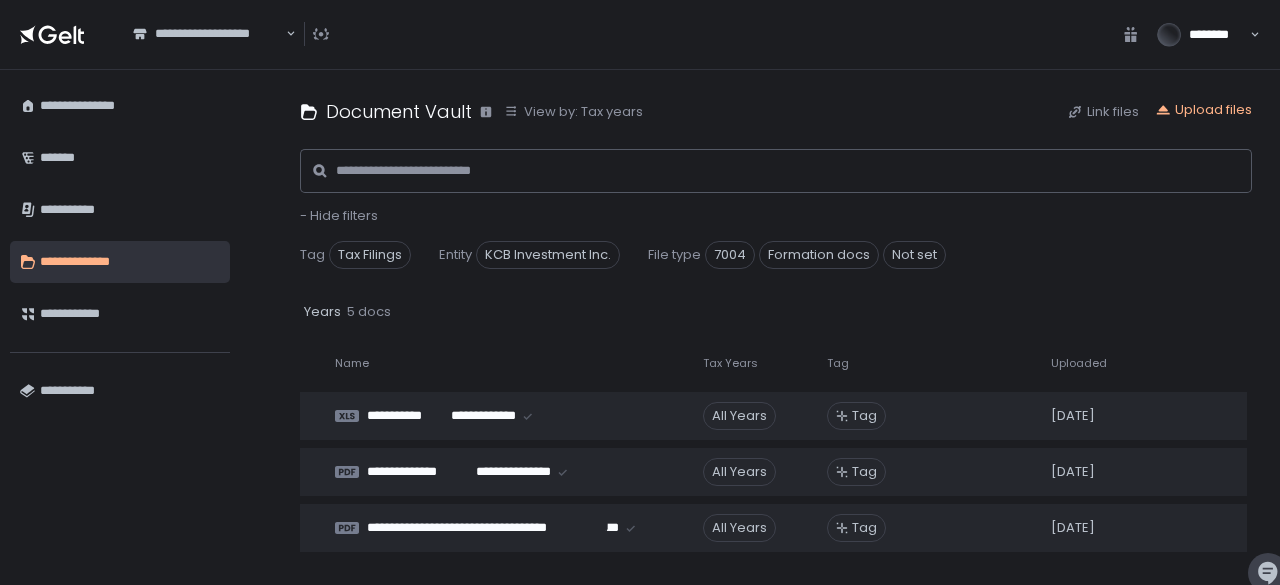 scroll, scrollTop: 0, scrollLeft: 33, axis: horizontal 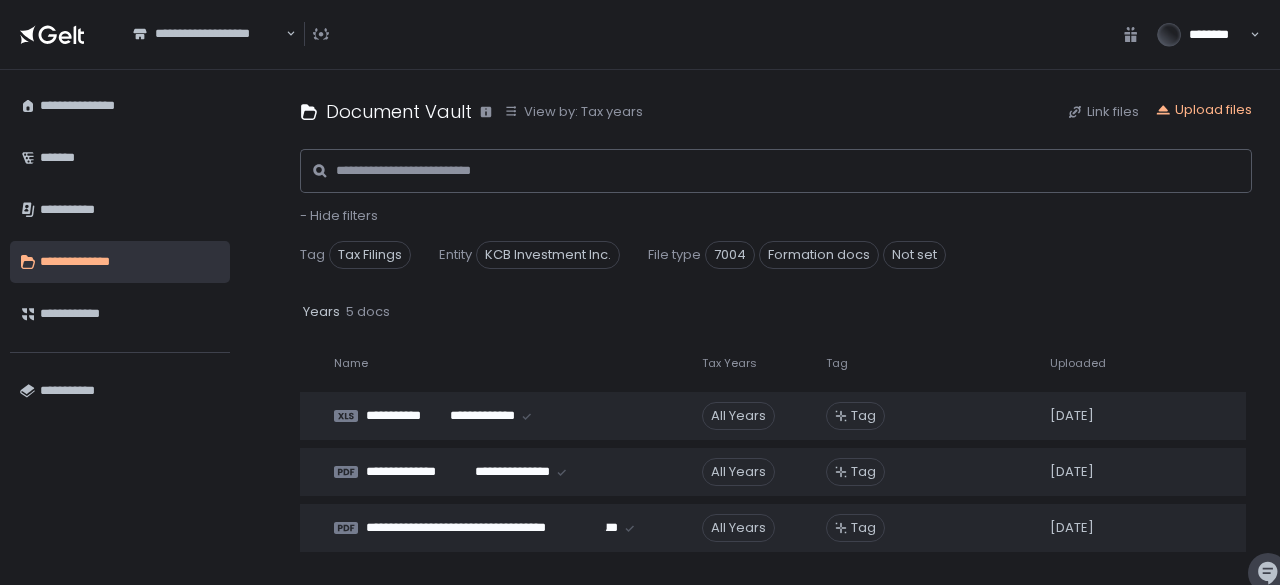 click on "********" at bounding box center (1216, 35) 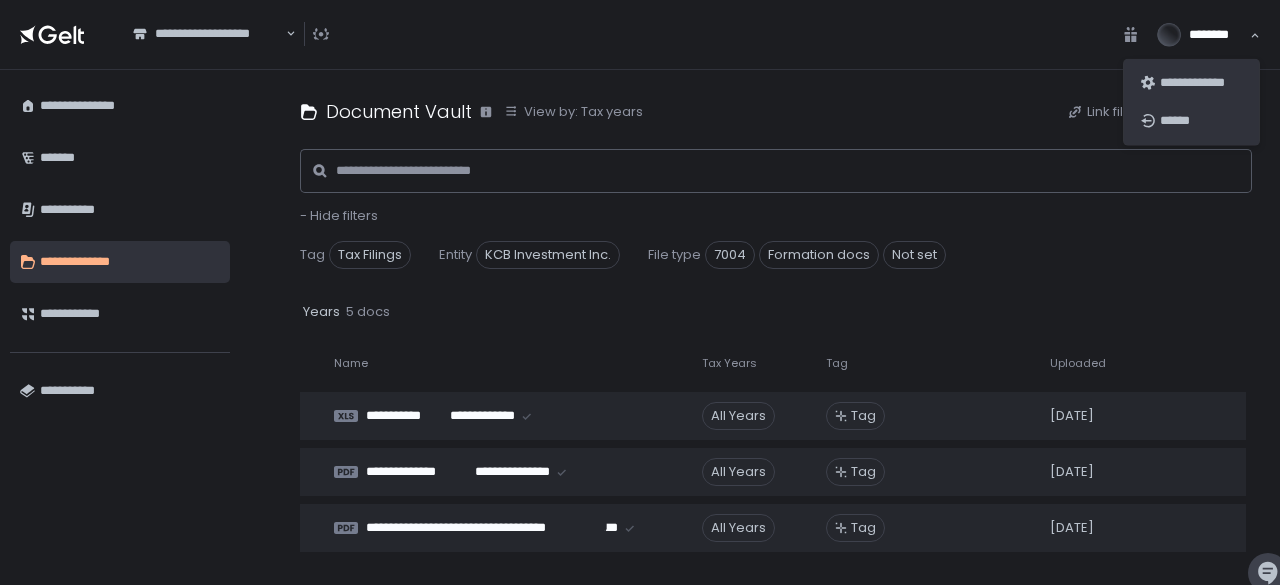 click on "******" at bounding box center (1201, 121) 